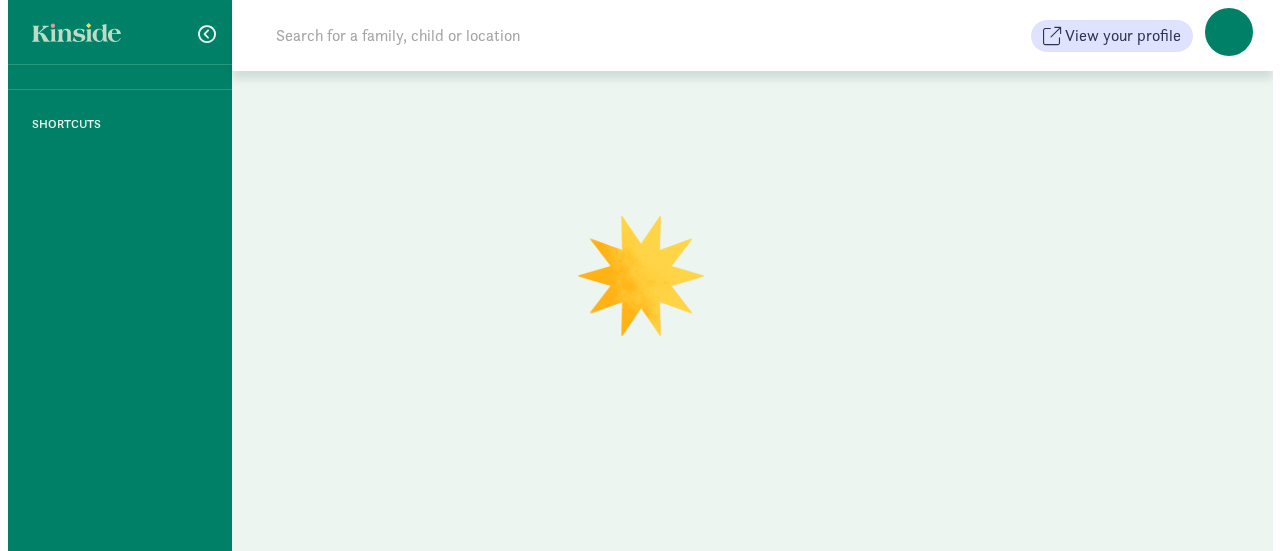 scroll, scrollTop: 0, scrollLeft: 0, axis: both 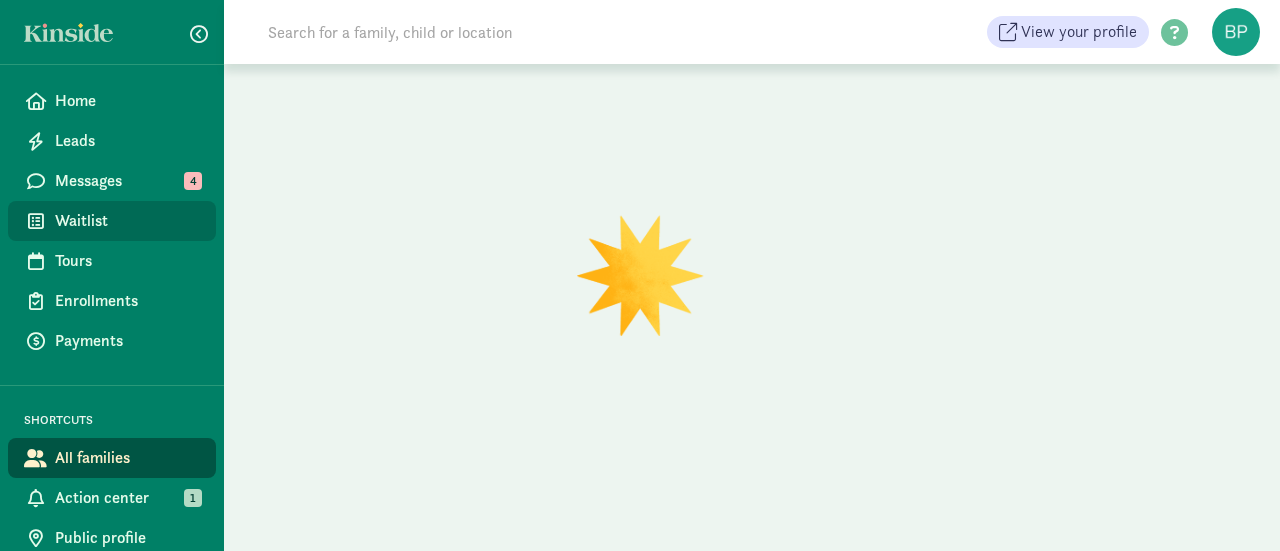 click on "Waitlist" at bounding box center [127, 221] 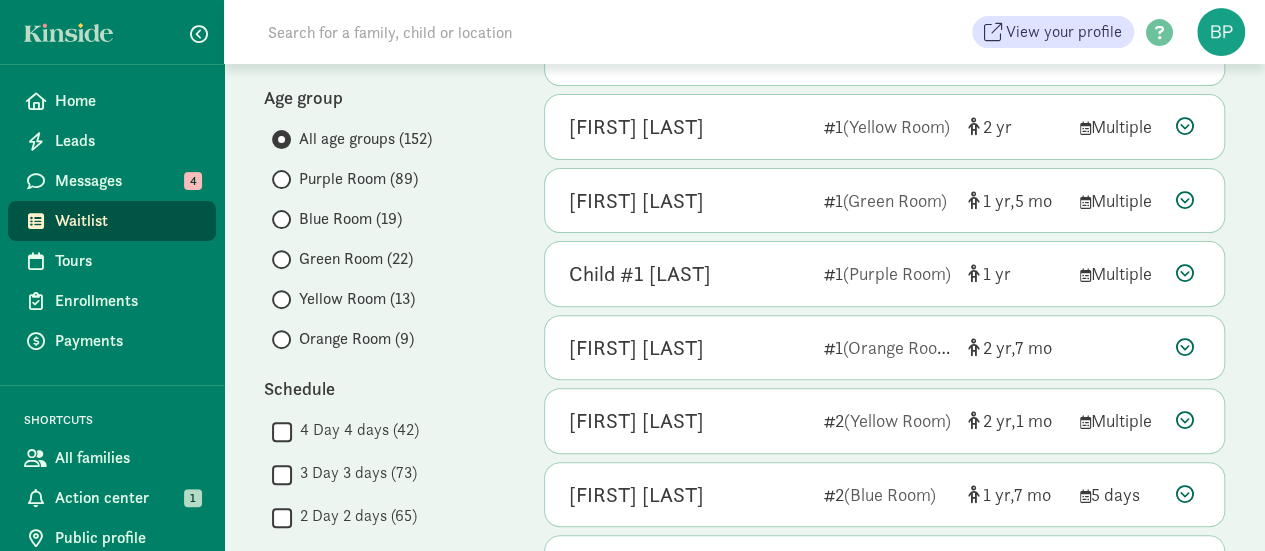 scroll, scrollTop: 228, scrollLeft: 0, axis: vertical 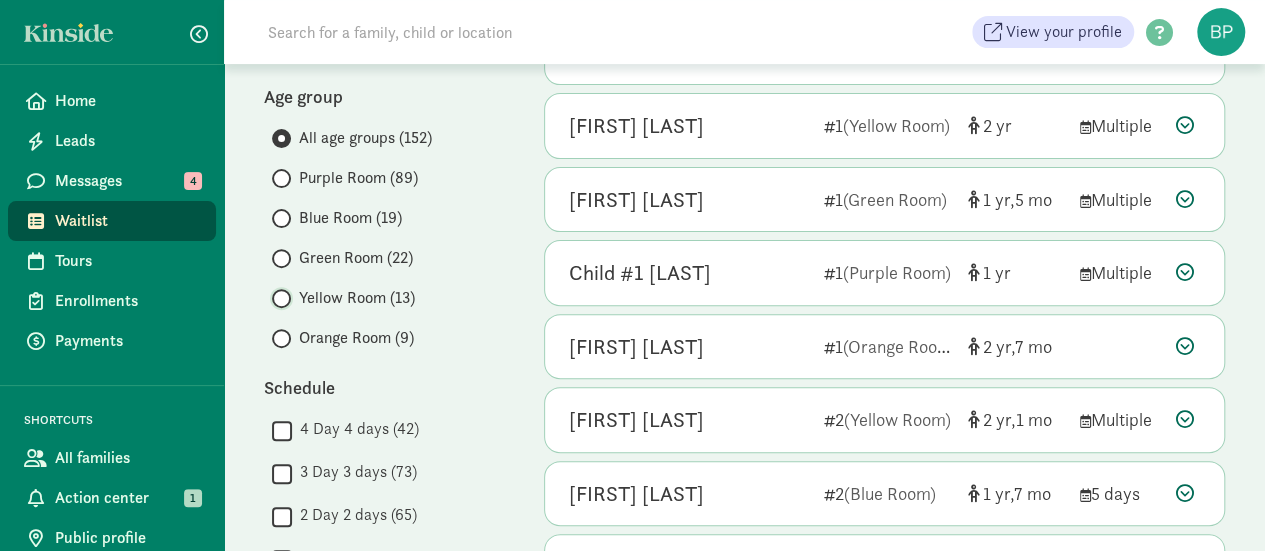 click on "Yellow Room (13)" at bounding box center (278, 298) 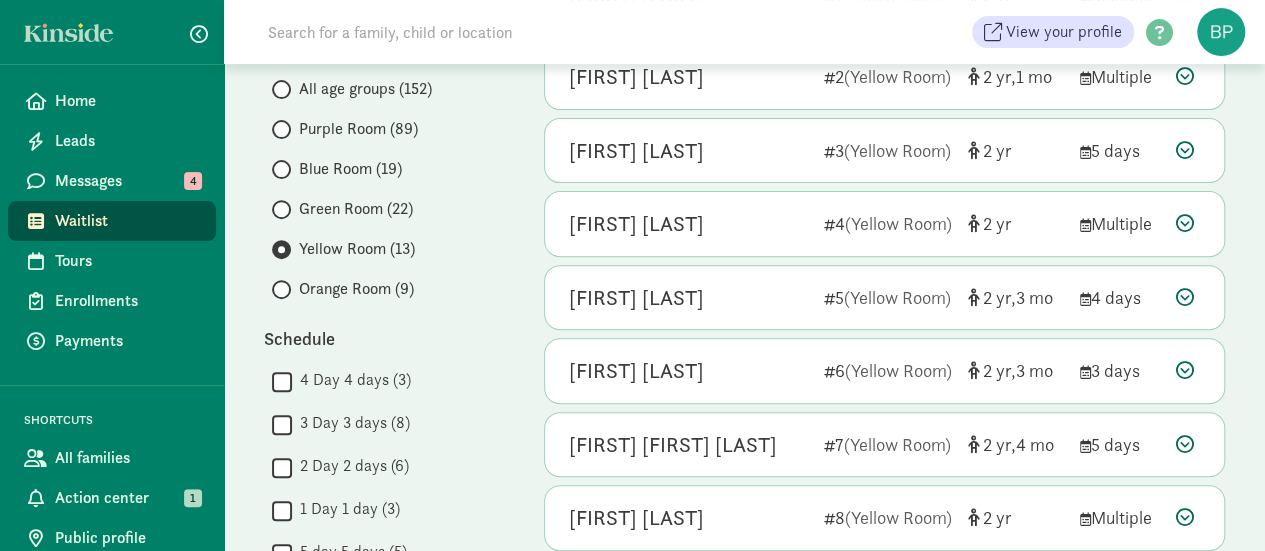 scroll, scrollTop: 270, scrollLeft: 0, axis: vertical 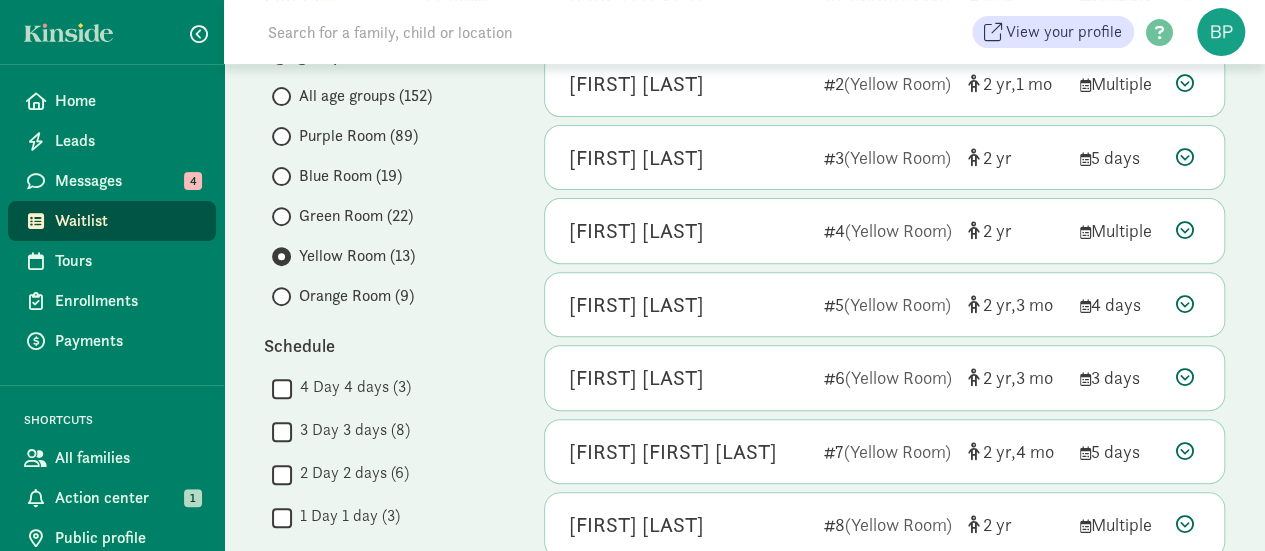 click on "Orange Room (9)" at bounding box center (356, 296) 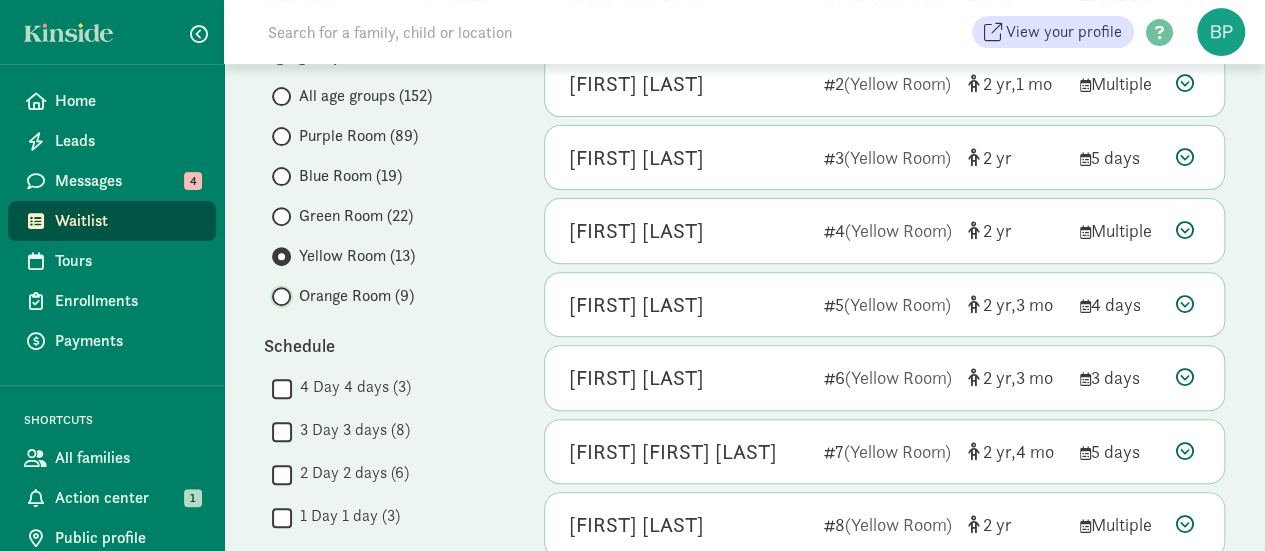click on "Orange Room (9)" at bounding box center [278, 296] 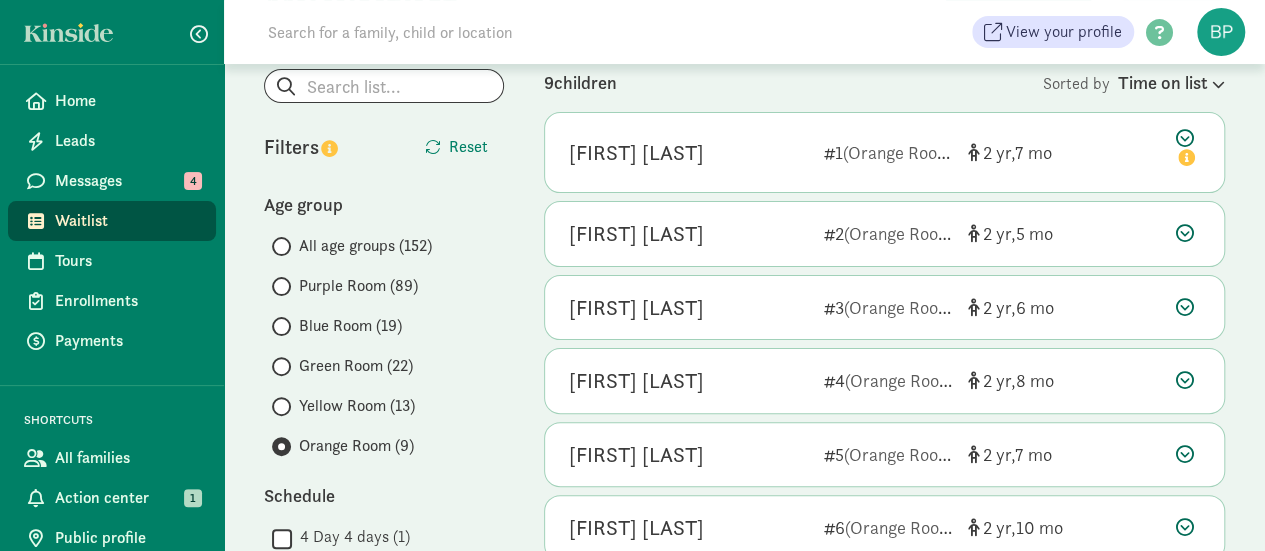 scroll, scrollTop: 121, scrollLeft: 0, axis: vertical 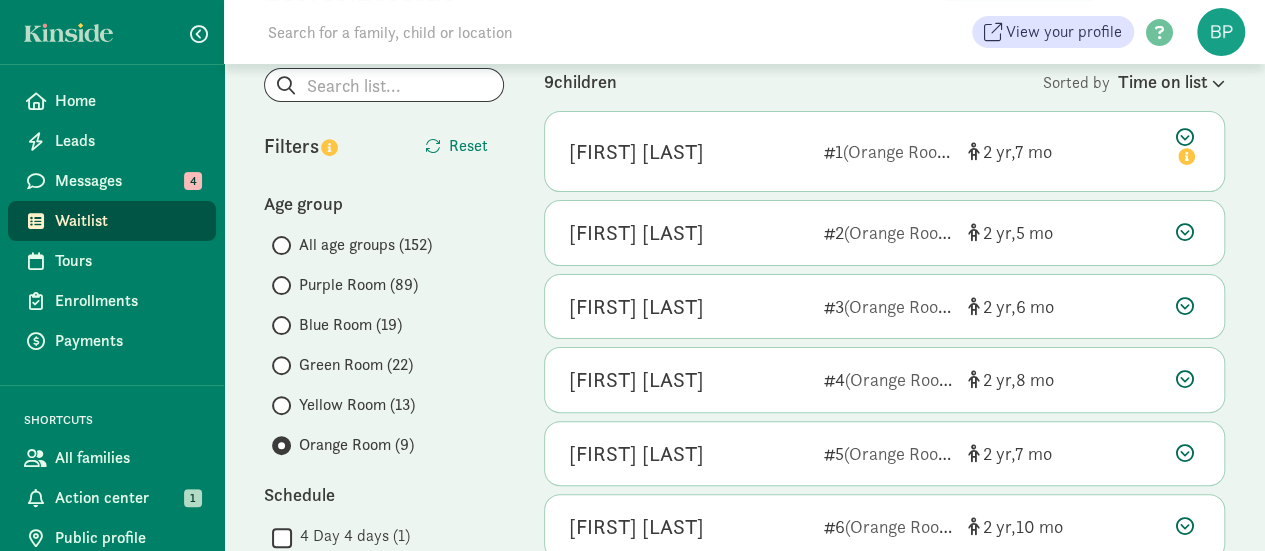 click on "Henry Turner" at bounding box center [688, 152] 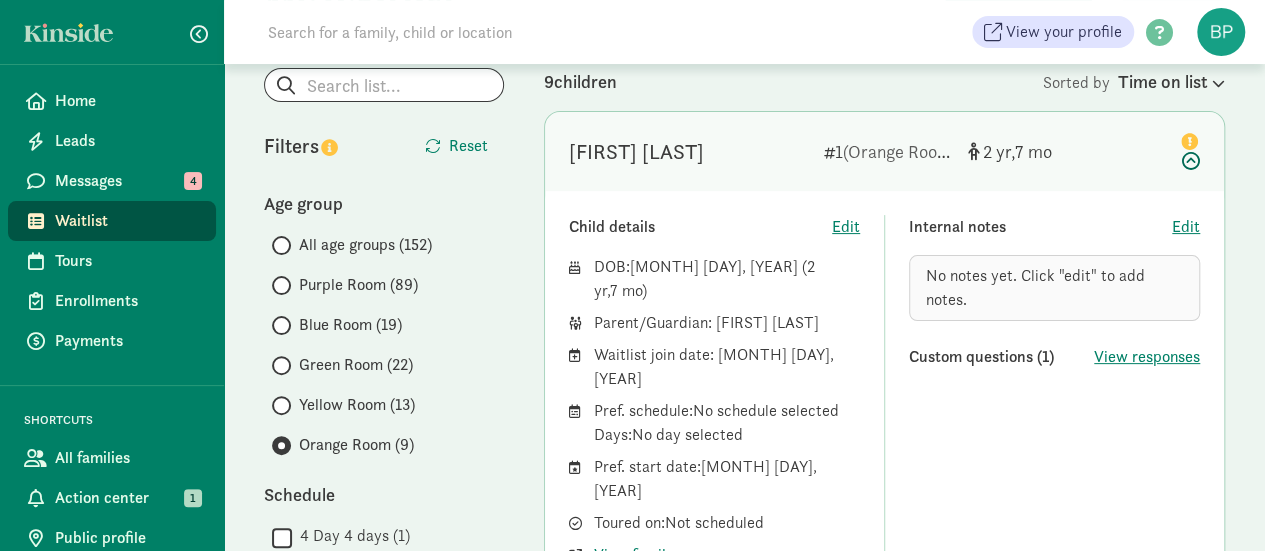 click on "Henry Turner" at bounding box center (636, 152) 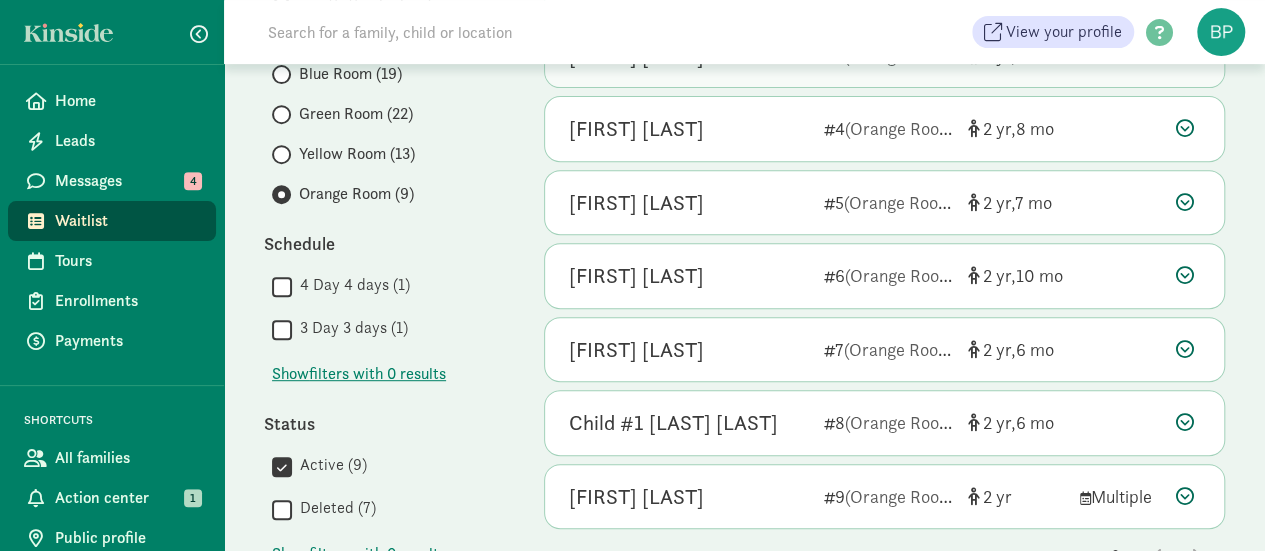 scroll, scrollTop: 373, scrollLeft: 0, axis: vertical 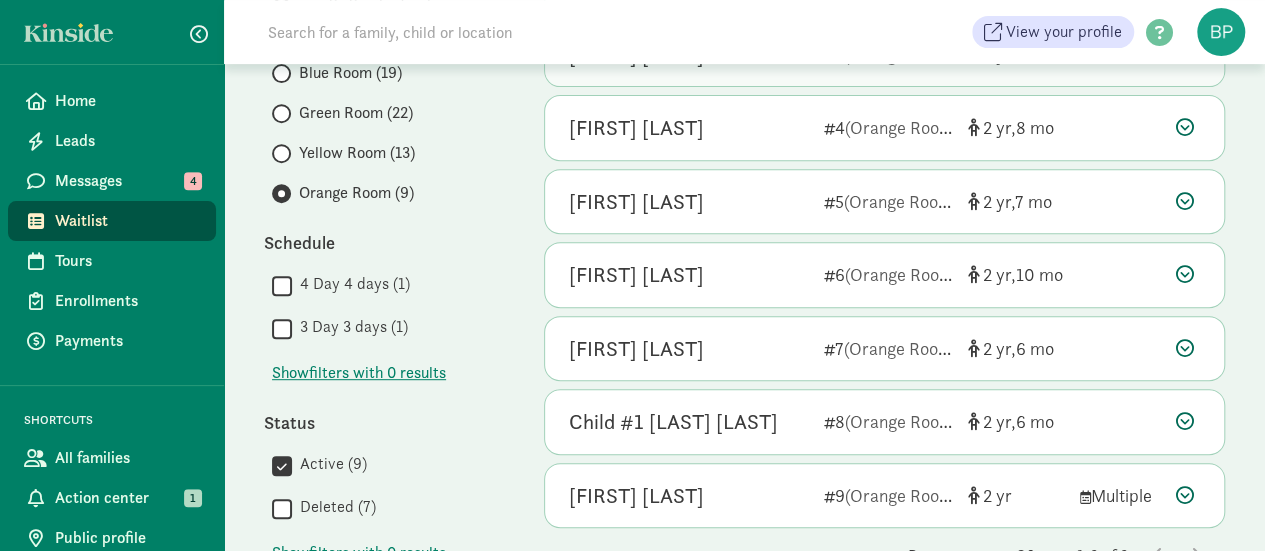 click on "Emerson  Clayton        6  (Orange Room)     2 10" at bounding box center [884, 275] 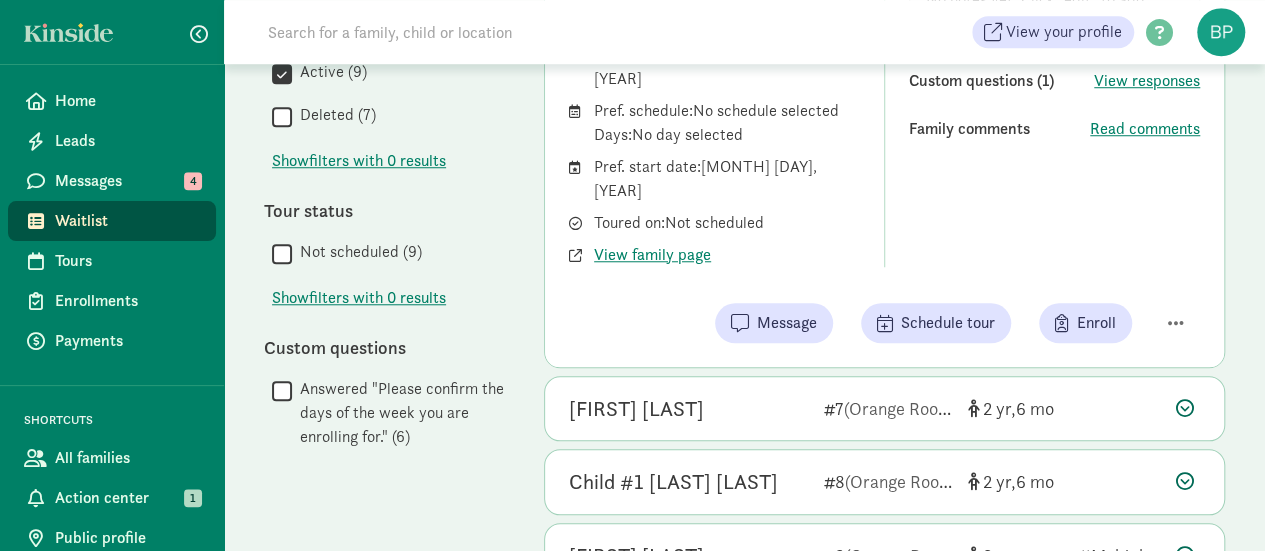 scroll, scrollTop: 828, scrollLeft: 0, axis: vertical 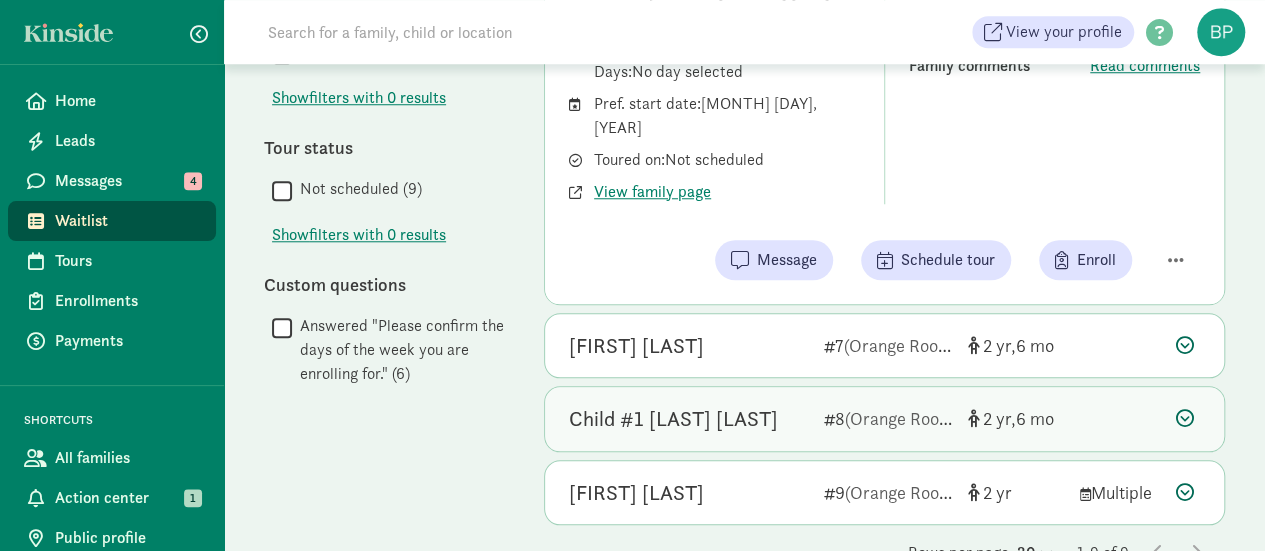 click on "Child #1 Graham Gauby        8  (Orange Room)     2 6" at bounding box center [884, 419] 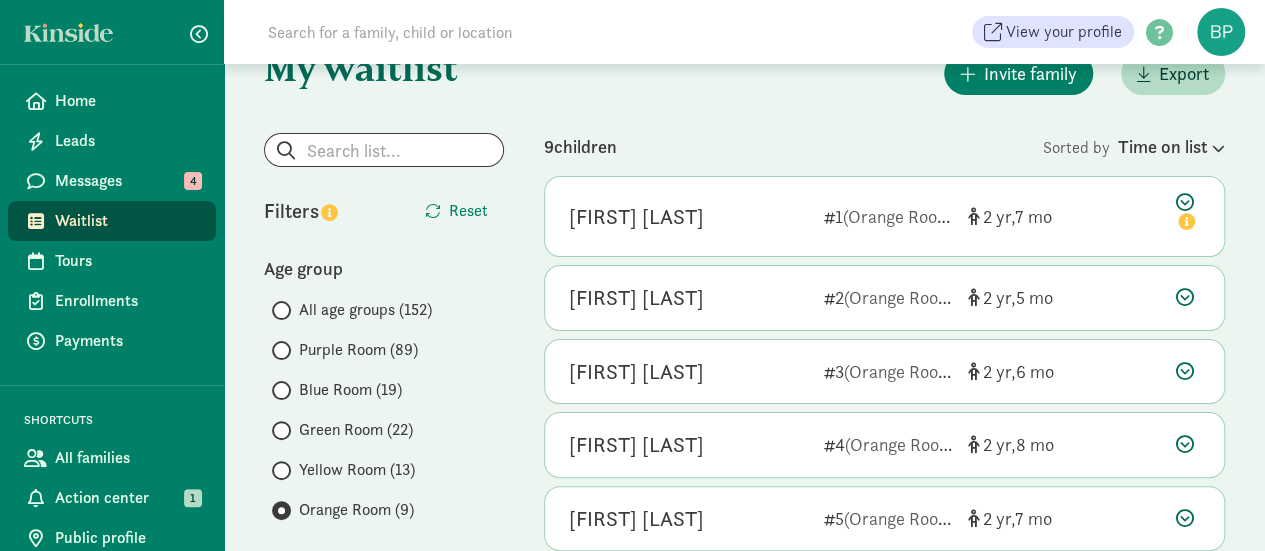 scroll, scrollTop: 55, scrollLeft: 0, axis: vertical 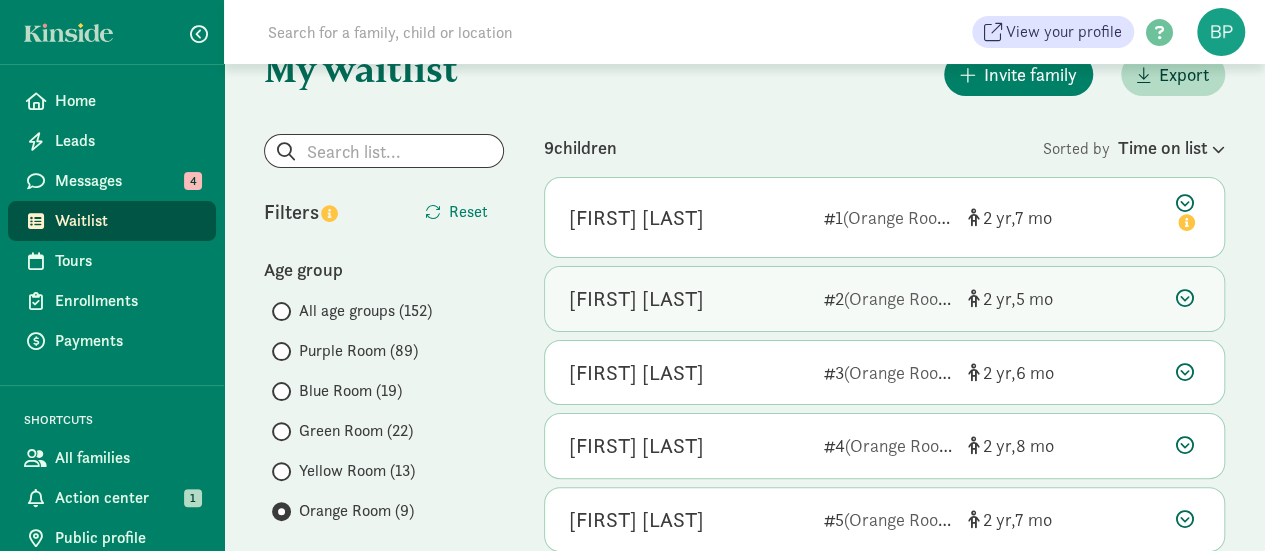 click on "Hugh Davis" at bounding box center [688, 299] 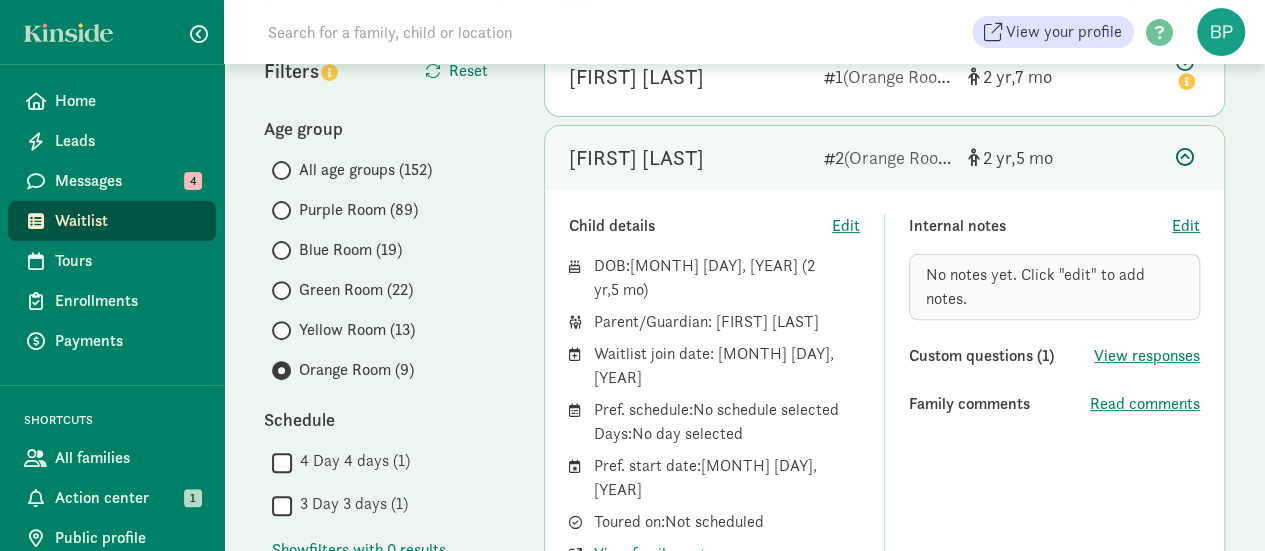 scroll, scrollTop: 197, scrollLeft: 0, axis: vertical 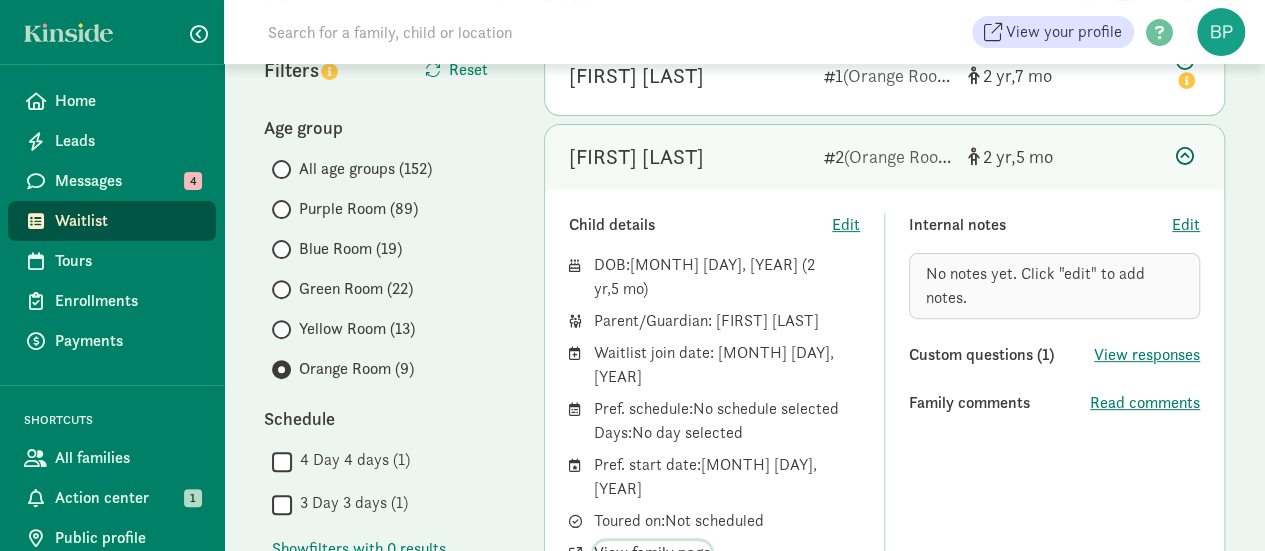 click on "View family page" at bounding box center [652, 553] 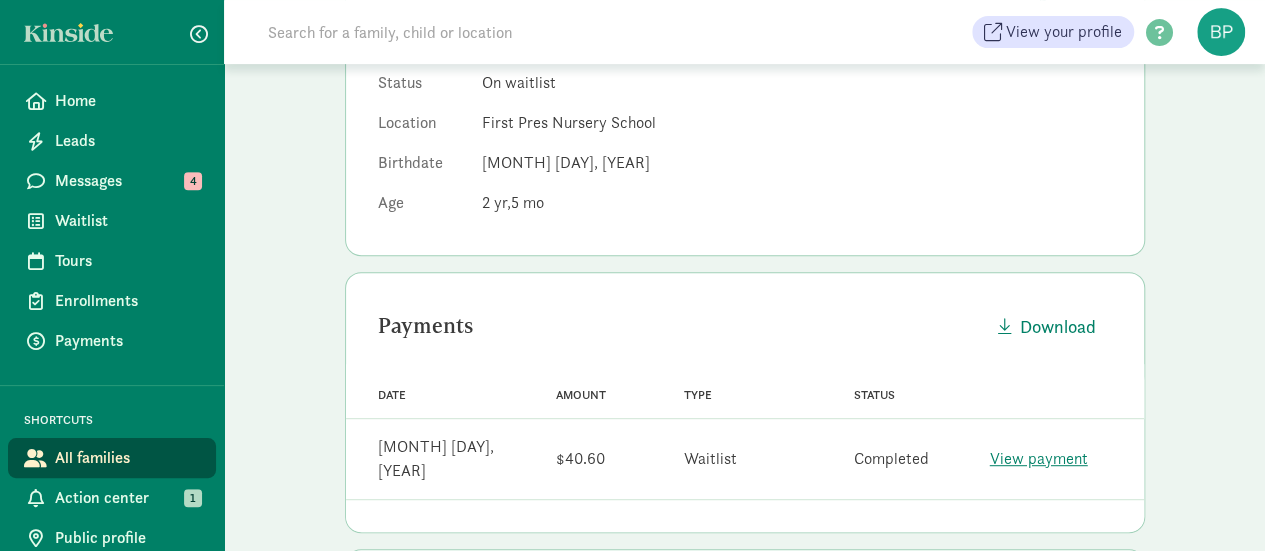 scroll, scrollTop: 0, scrollLeft: 0, axis: both 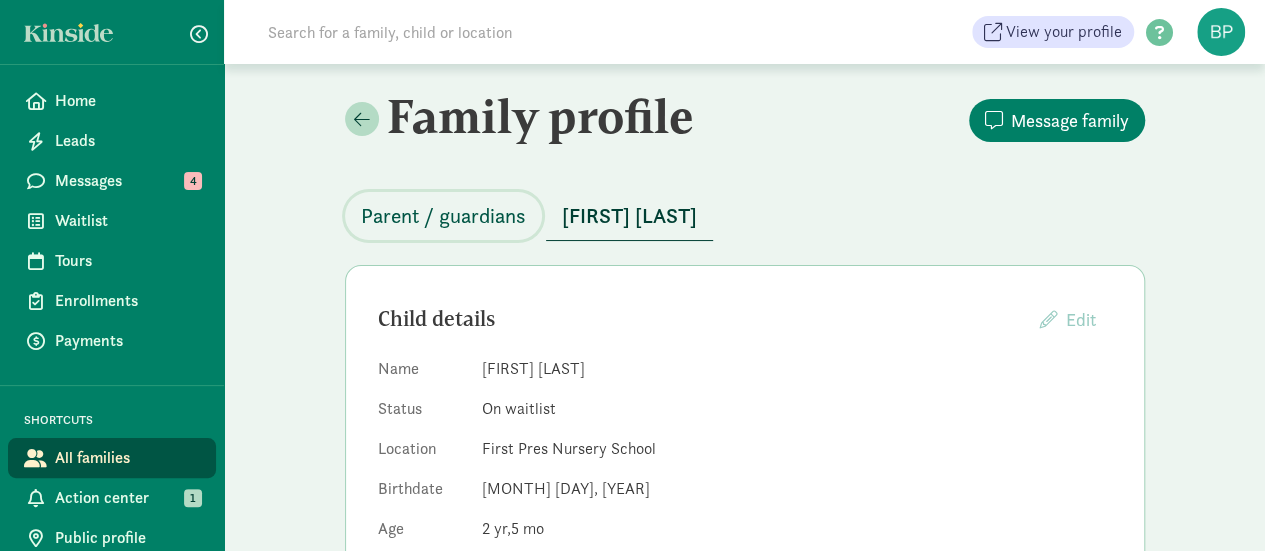 click on "Parent / guardians" at bounding box center (443, 216) 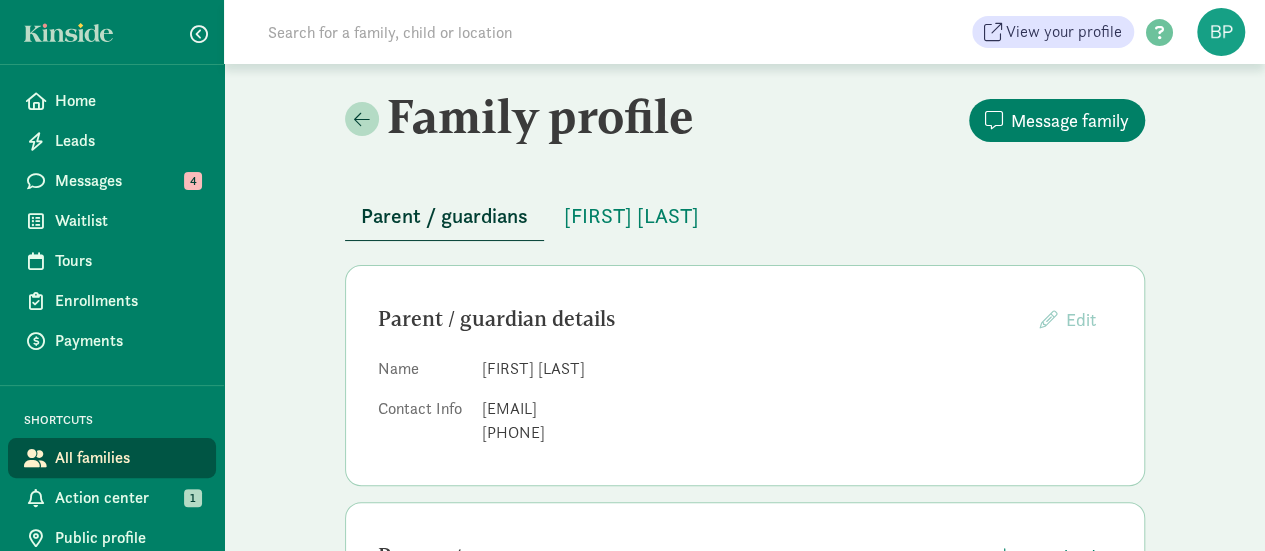 drag, startPoint x: 644, startPoint y: 409, endPoint x: 476, endPoint y: 398, distance: 168.35974 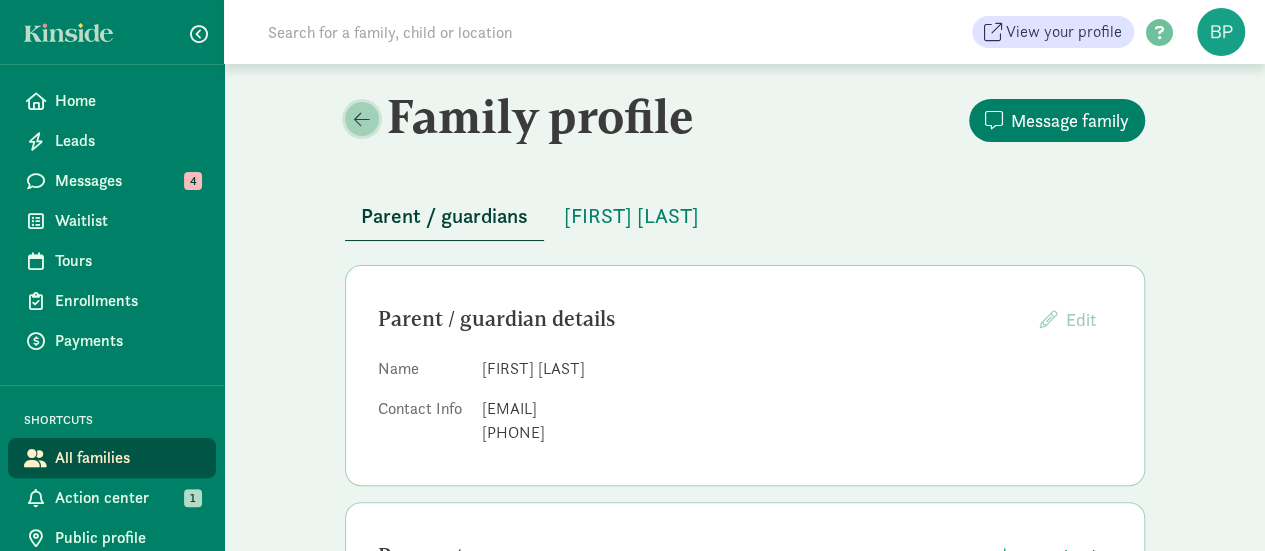 click at bounding box center [362, 119] 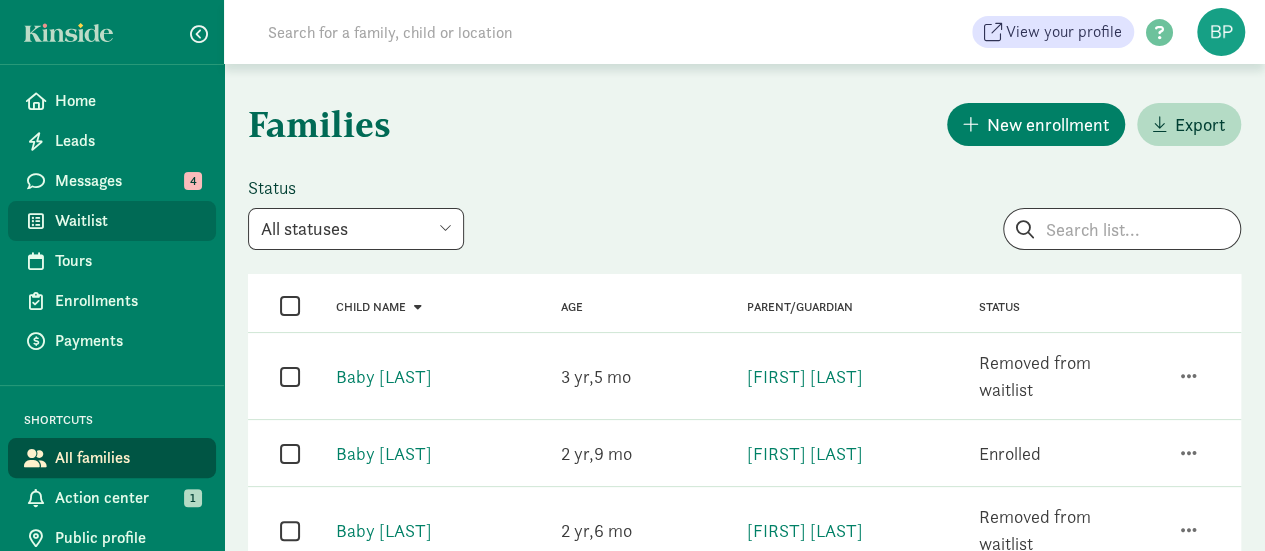 click on "Waitlist" at bounding box center (127, 221) 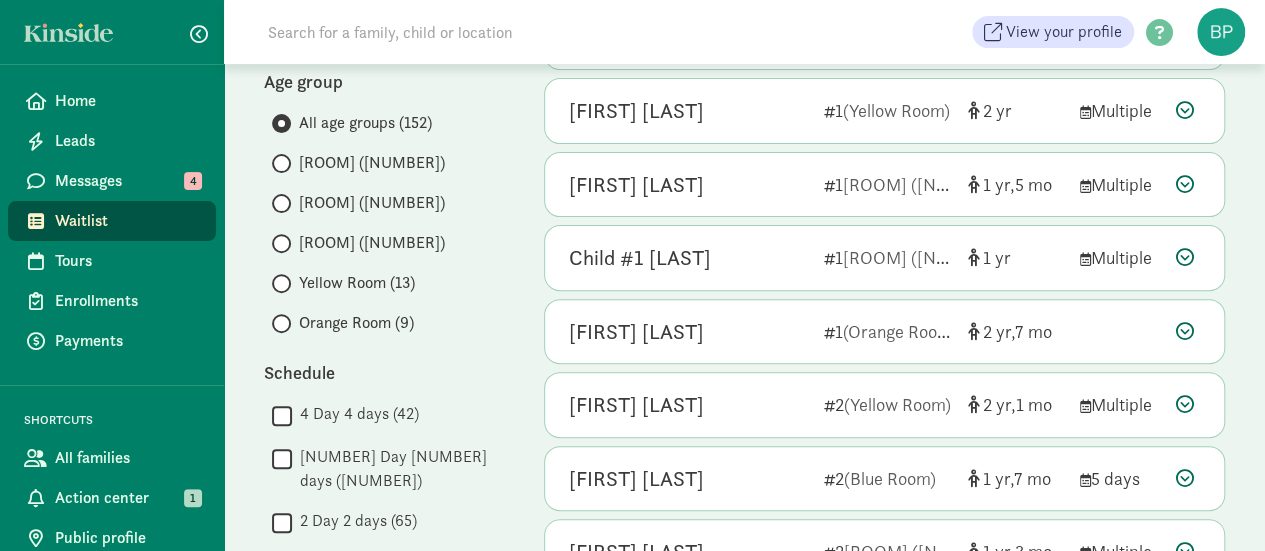 scroll, scrollTop: 248, scrollLeft: 0, axis: vertical 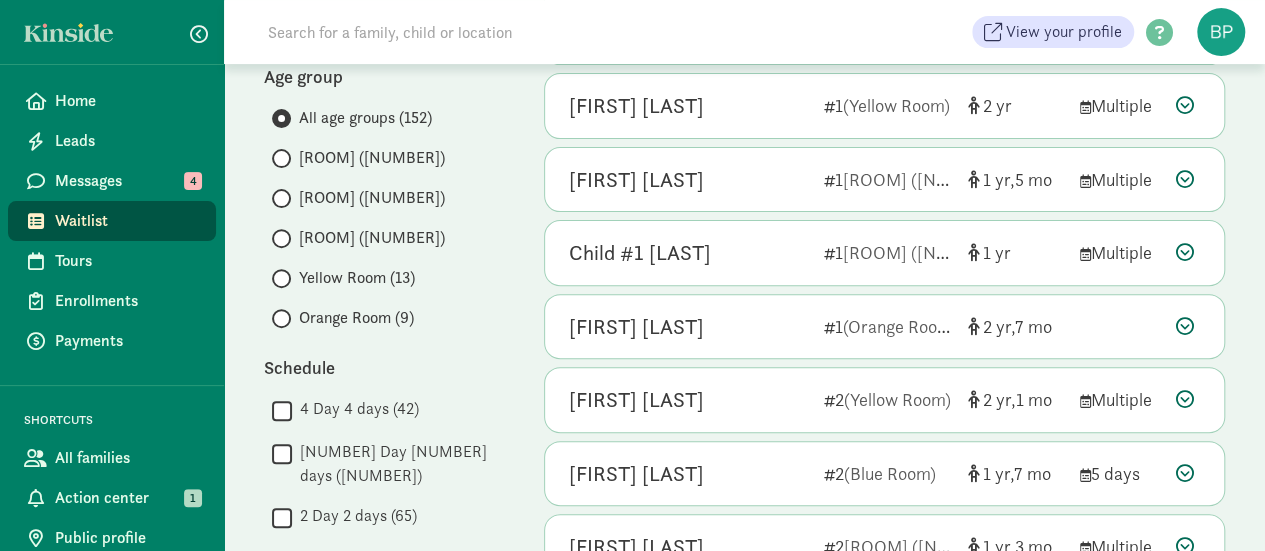 click on "Orange Room (9)" at bounding box center (356, 318) 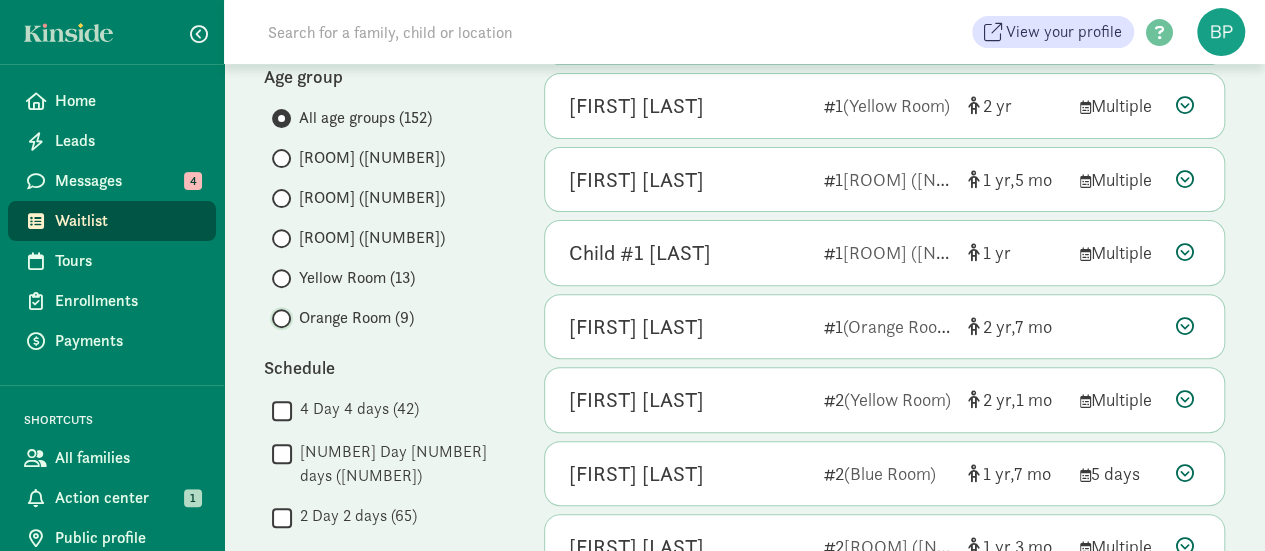 click on "Orange Room (9)" at bounding box center [278, 318] 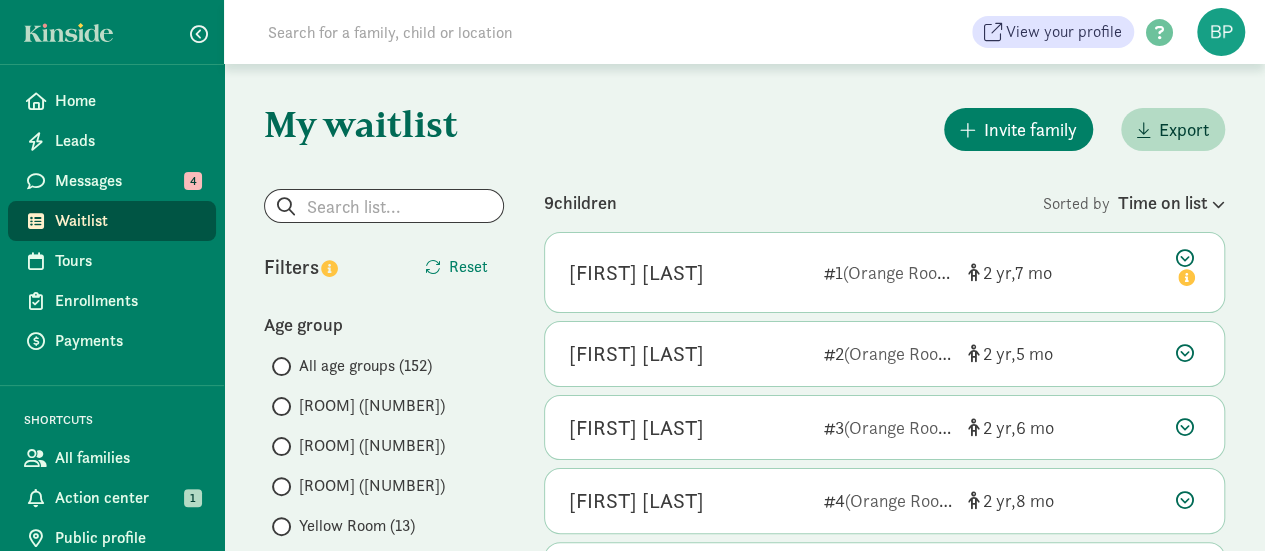 scroll, scrollTop: 246, scrollLeft: 0, axis: vertical 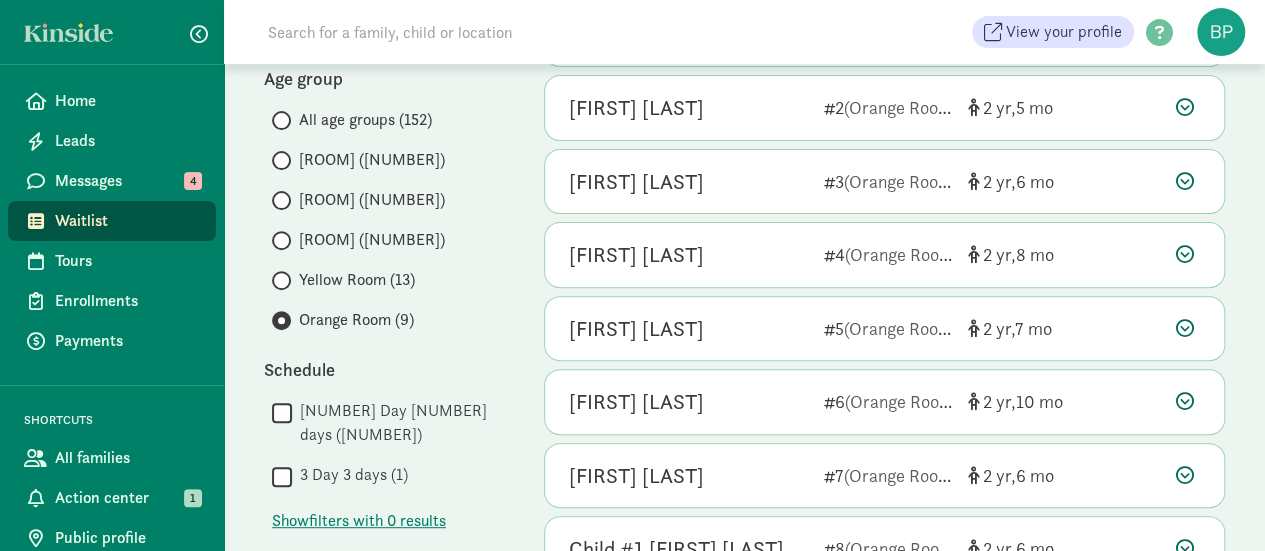 click on "[FIRST] [LAST]" at bounding box center (688, 255) 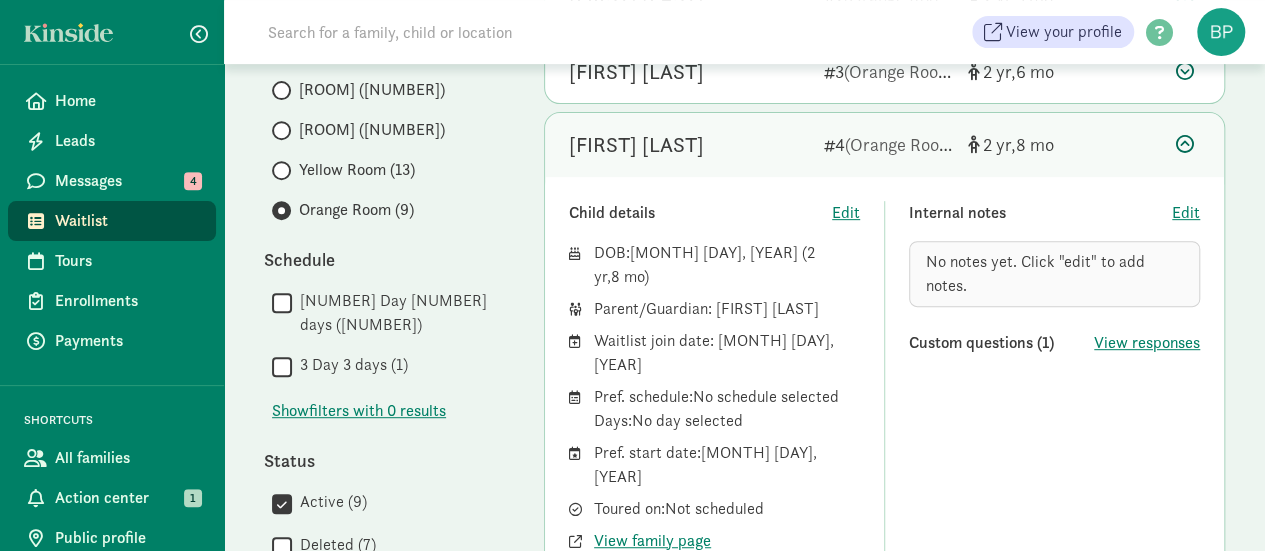 scroll, scrollTop: 361, scrollLeft: 0, axis: vertical 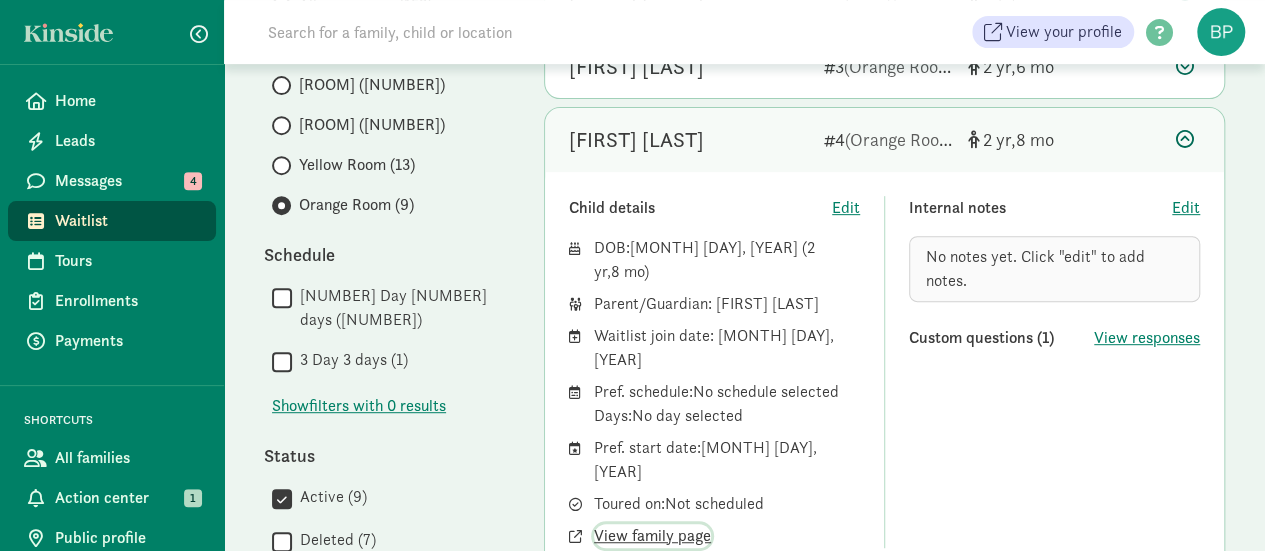 click on "View family page" at bounding box center (652, 536) 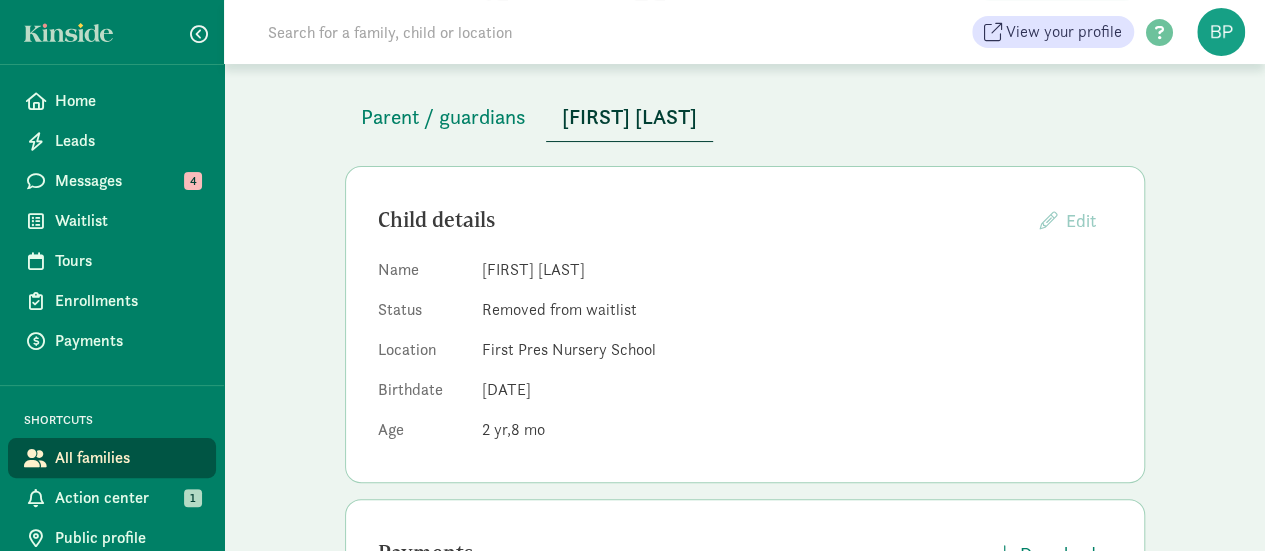 scroll, scrollTop: 98, scrollLeft: 0, axis: vertical 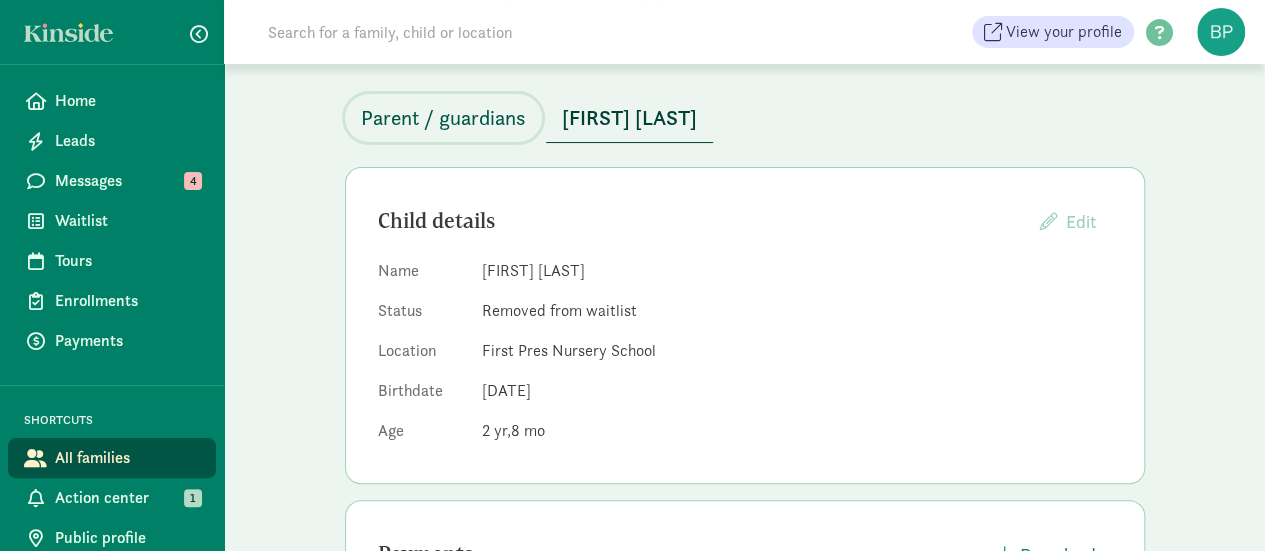 click on "Parent / guardians" at bounding box center (443, 118) 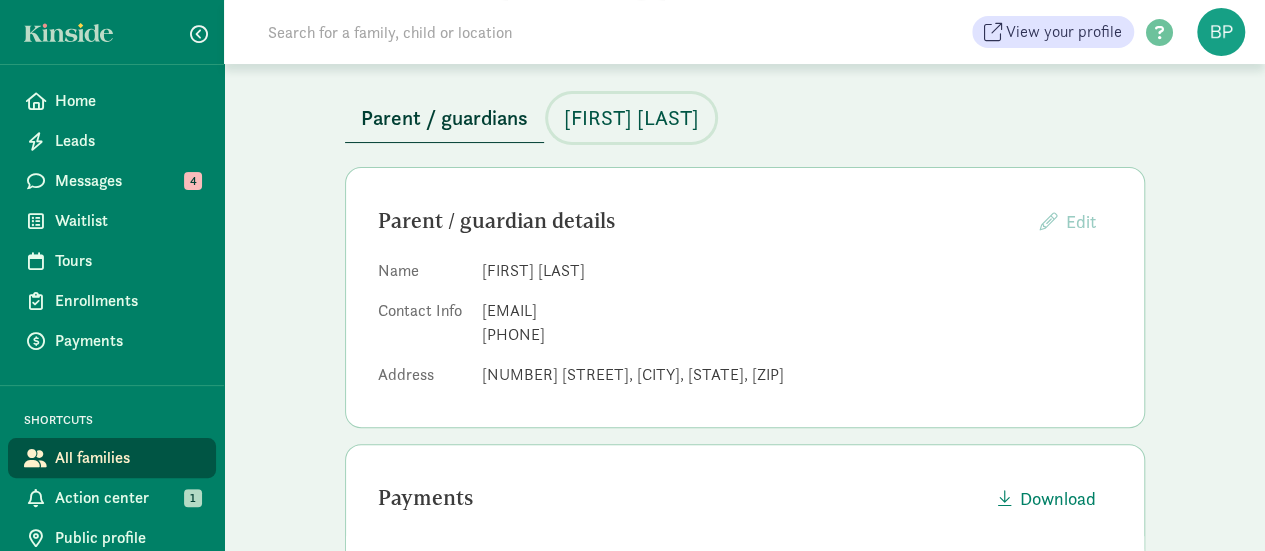 click on "[FIRST] [LAST]" at bounding box center [631, 118] 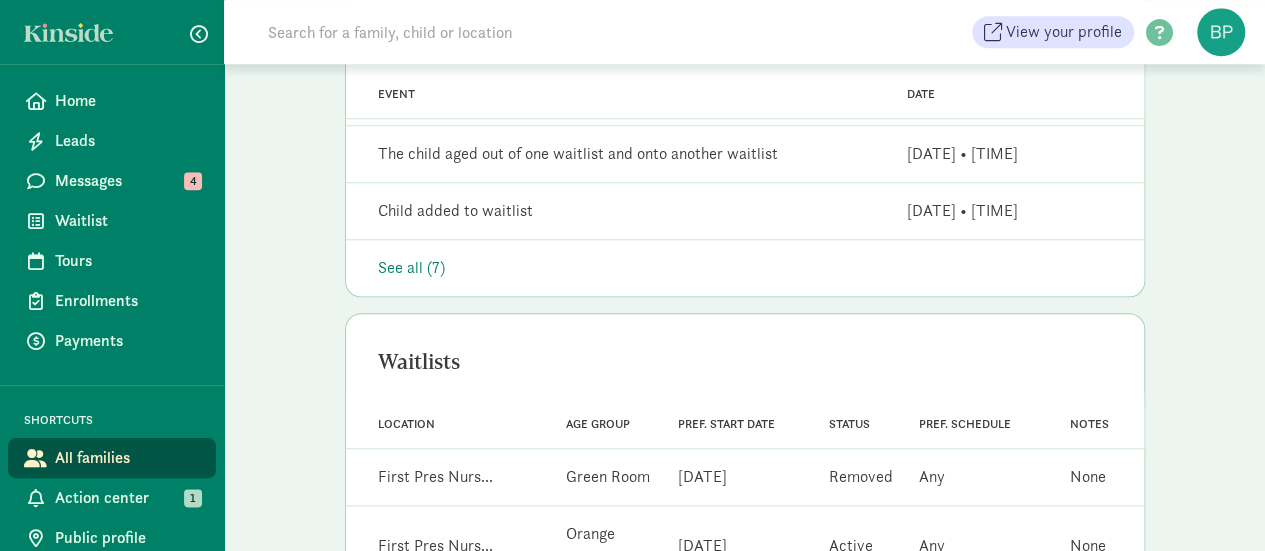 scroll, scrollTop: 904, scrollLeft: 0, axis: vertical 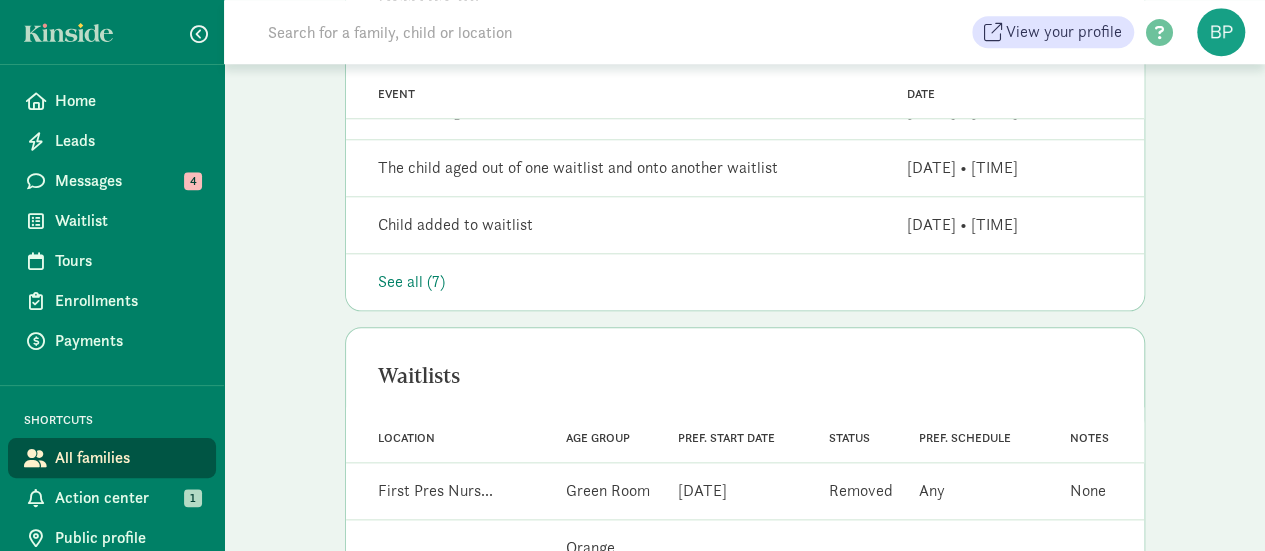 drag, startPoint x: 674, startPoint y: 247, endPoint x: 388, endPoint y: 287, distance: 288.78366 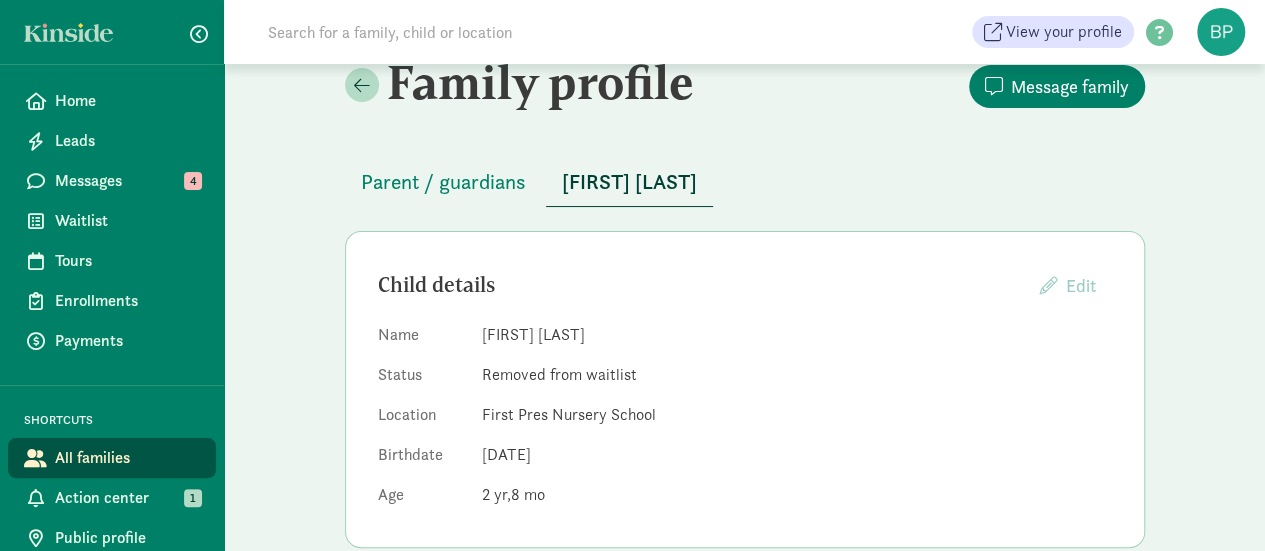 scroll, scrollTop: 4, scrollLeft: 0, axis: vertical 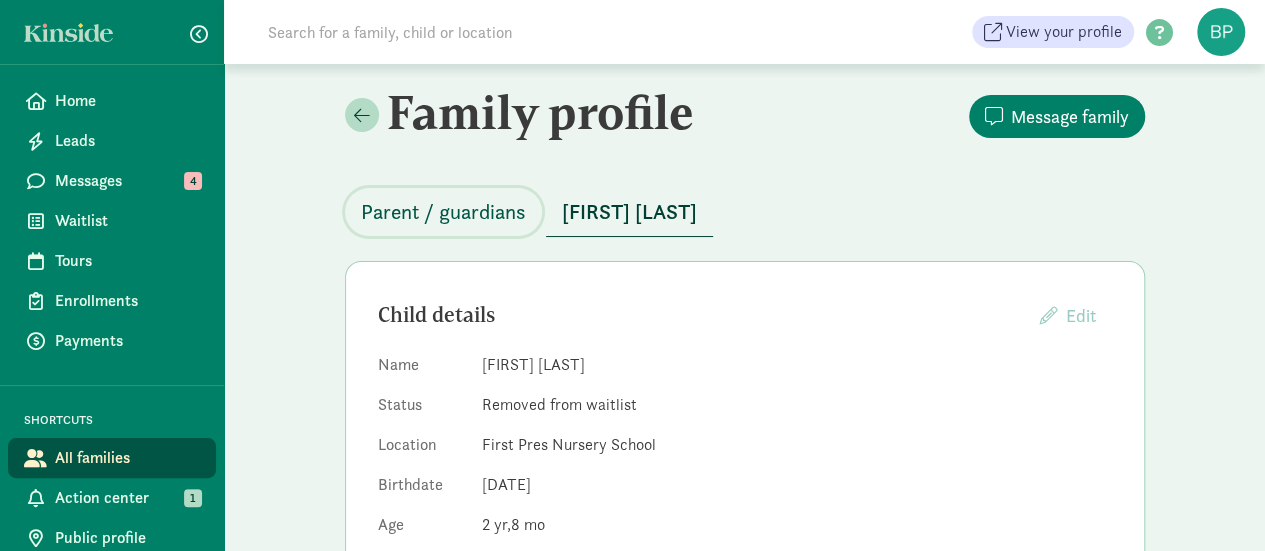 click on "Parent / guardians" at bounding box center [443, 212] 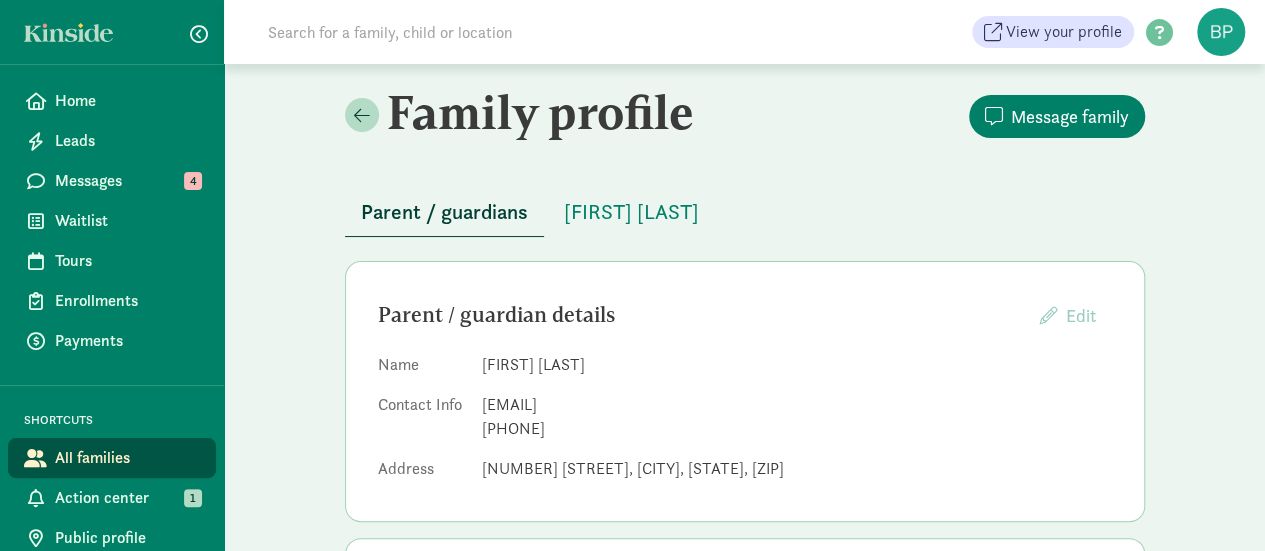 drag, startPoint x: 634, startPoint y: 408, endPoint x: 471, endPoint y: 407, distance: 163.00307 